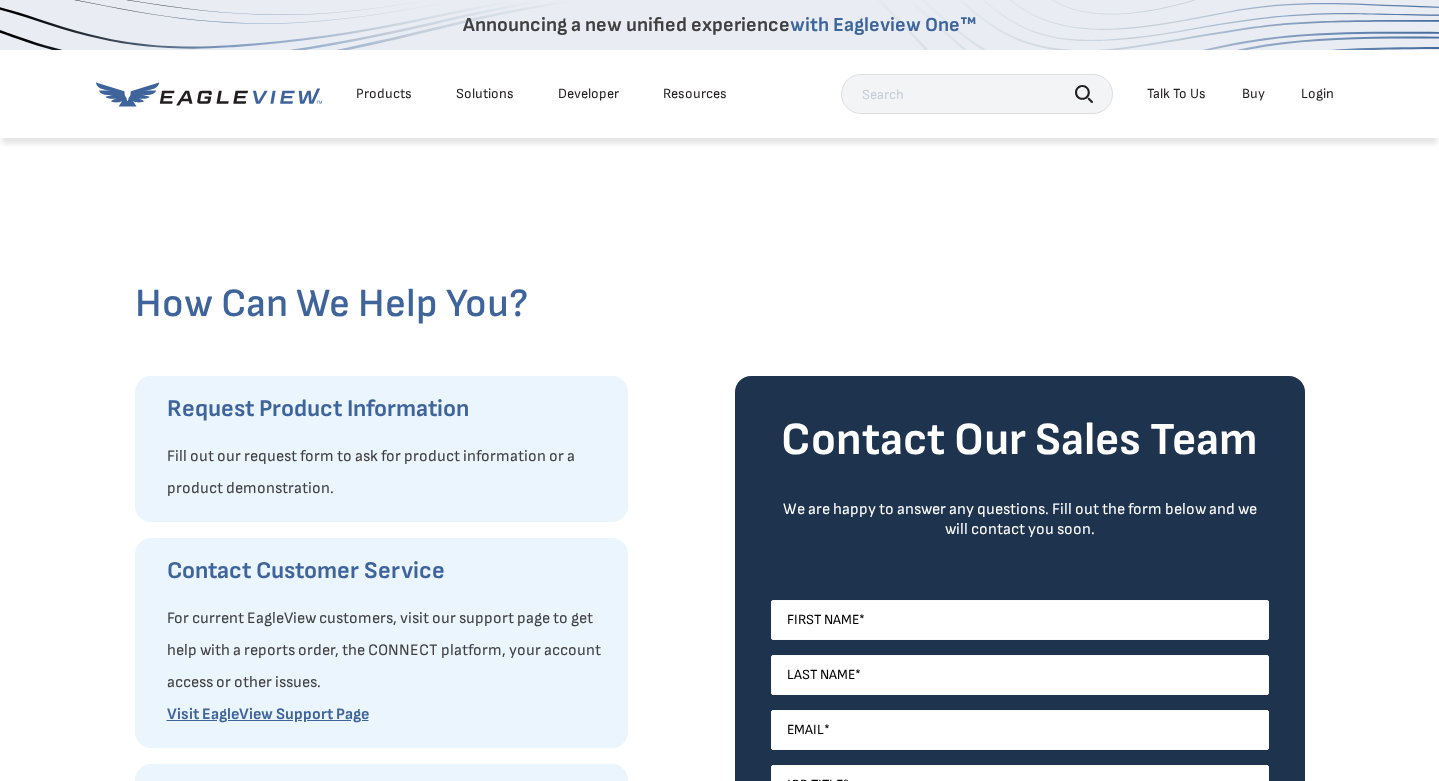 scroll, scrollTop: 0, scrollLeft: 0, axis: both 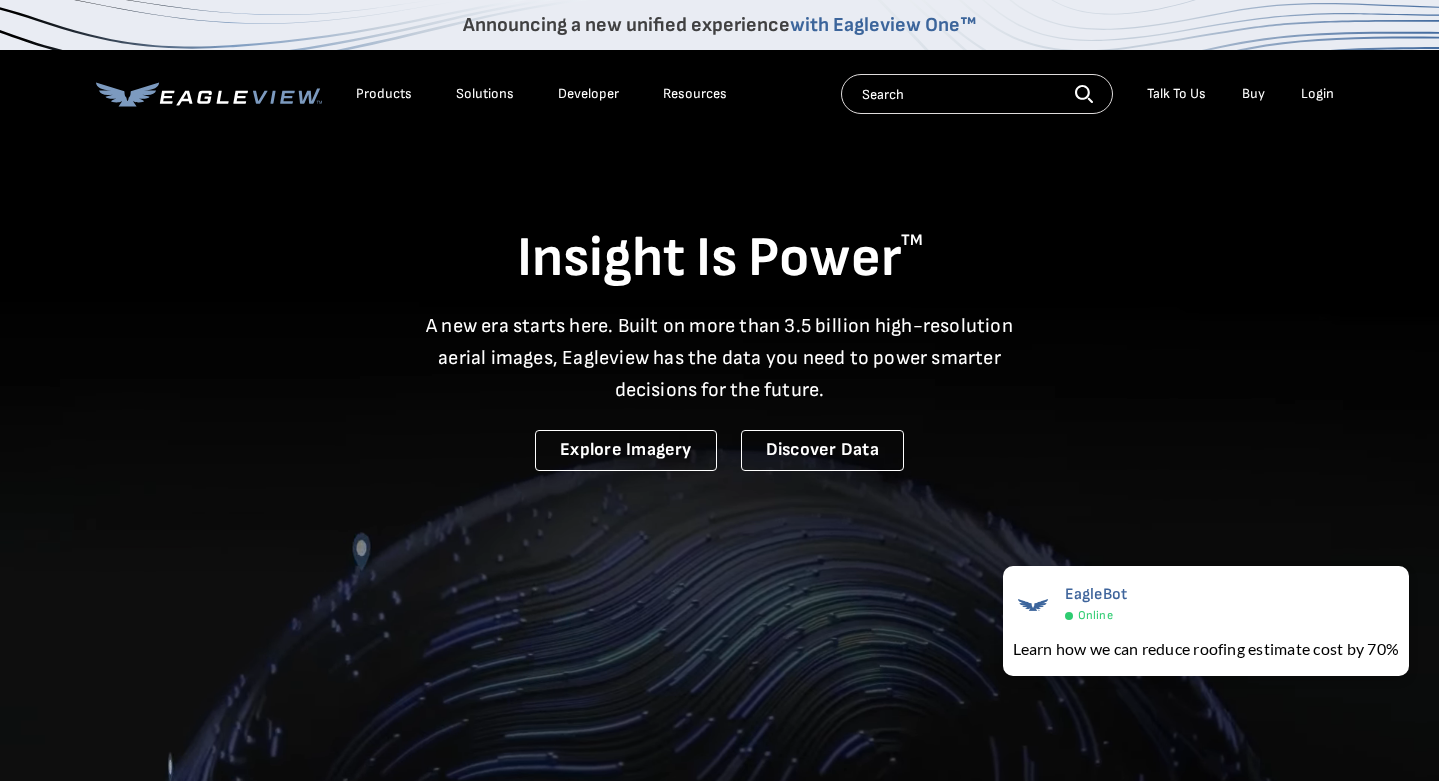 click on "Products" at bounding box center [384, 94] 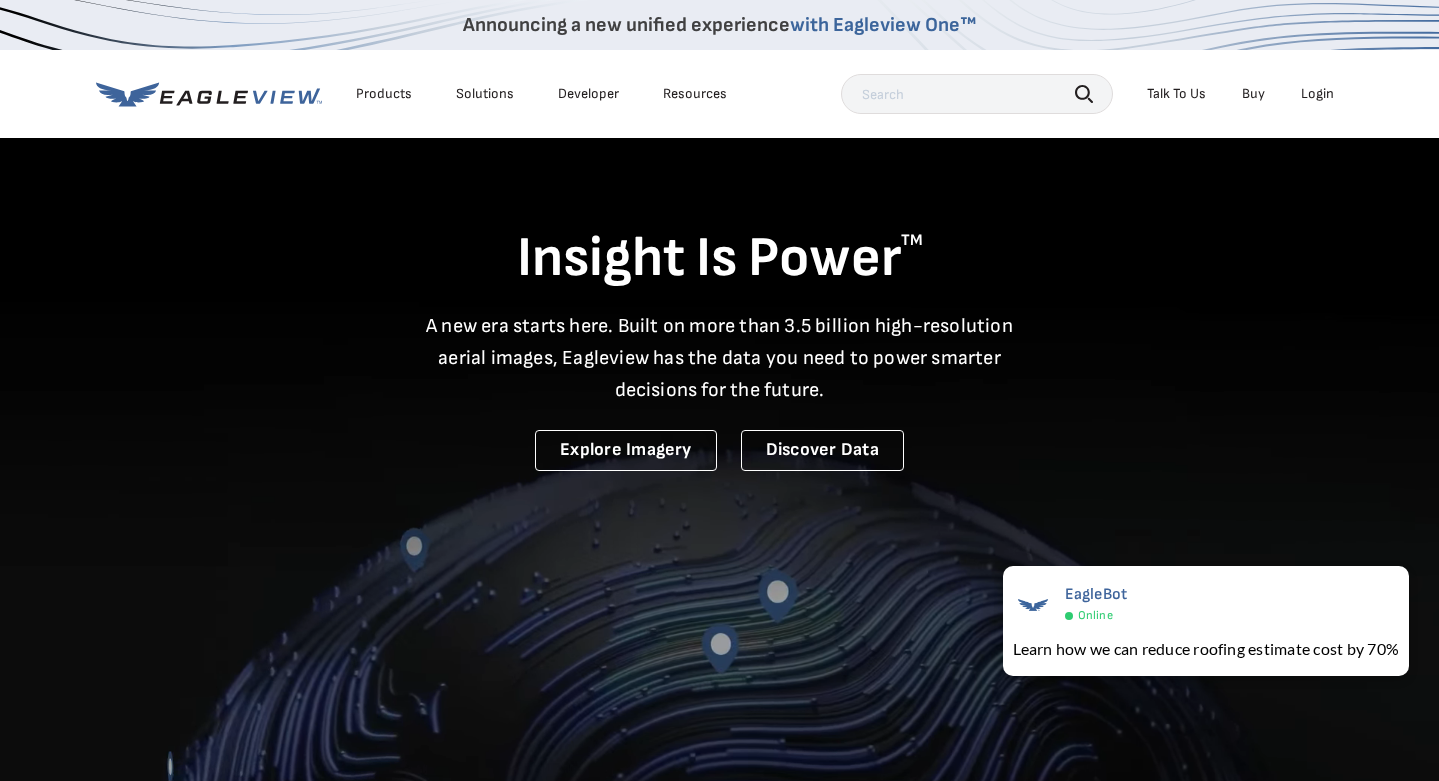 click on "Products" at bounding box center (384, 94) 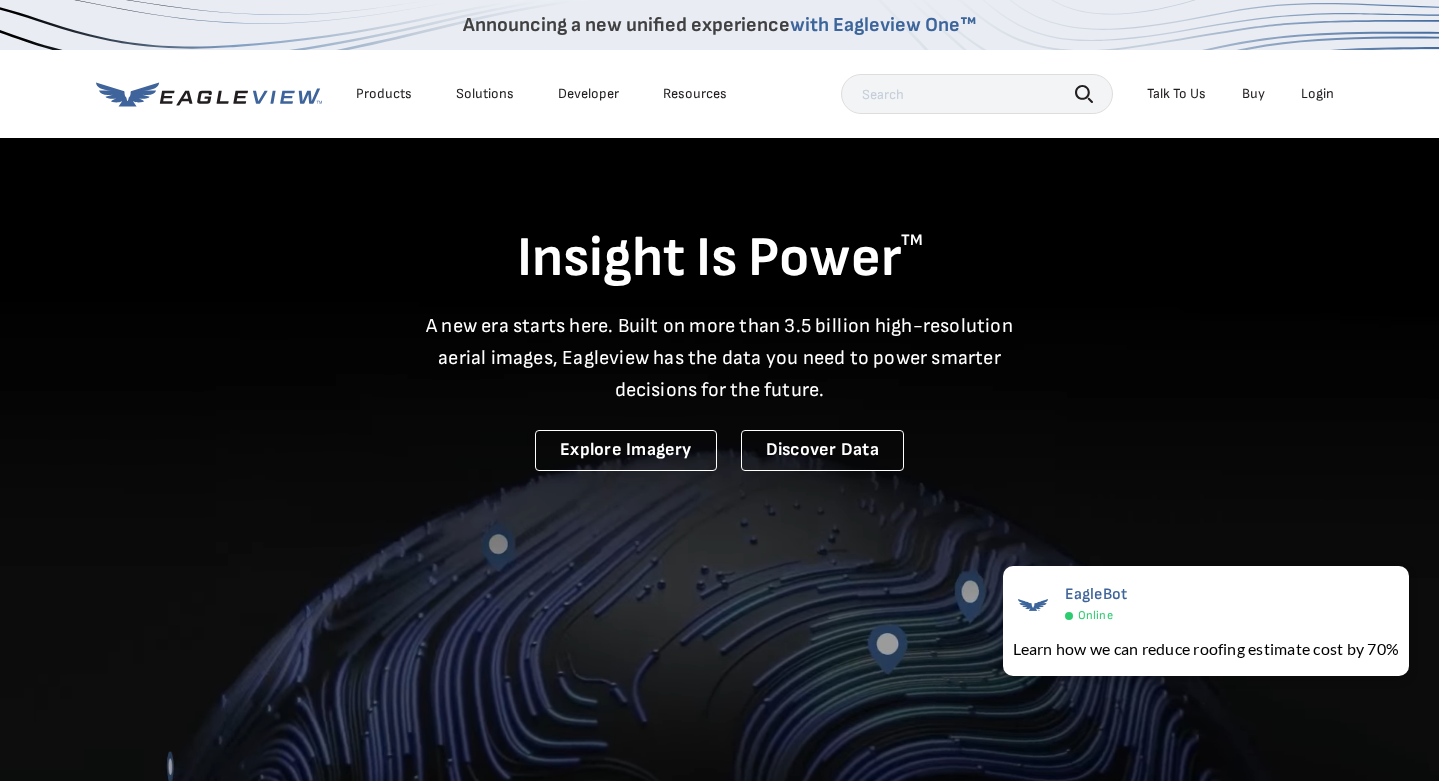 click on "Products" at bounding box center (384, 94) 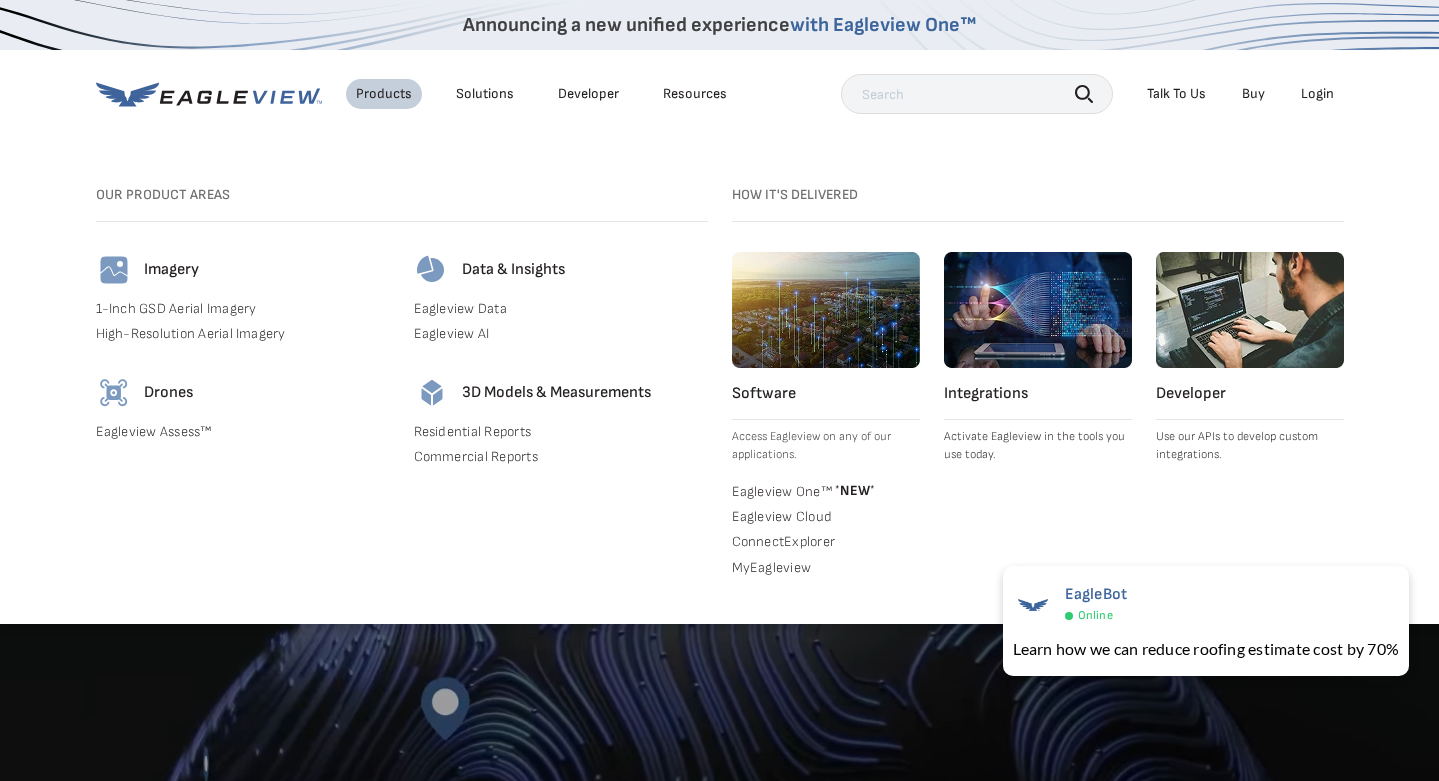 click on "with Eagleview One™" at bounding box center [883, 25] 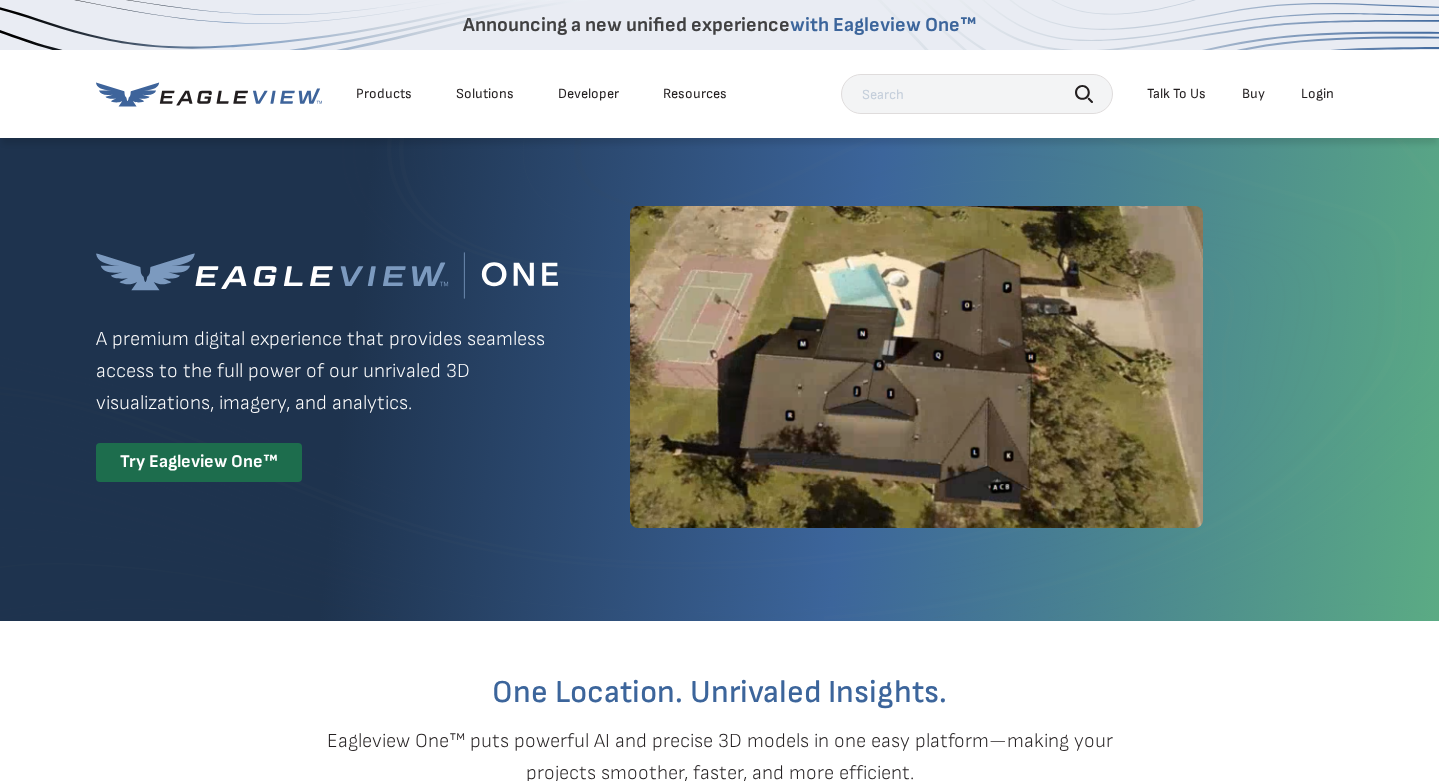 scroll, scrollTop: 0, scrollLeft: 0, axis: both 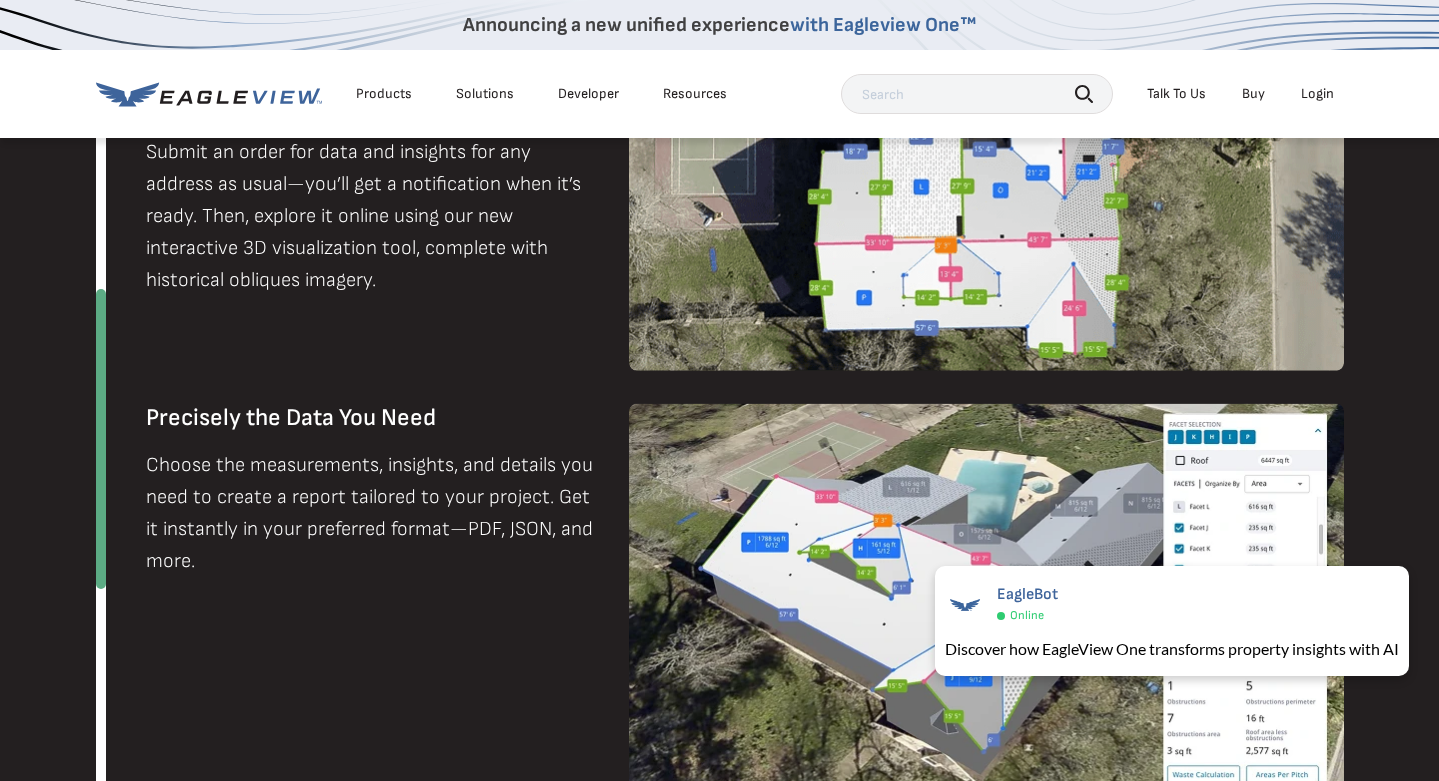click on "Products" at bounding box center (384, 94) 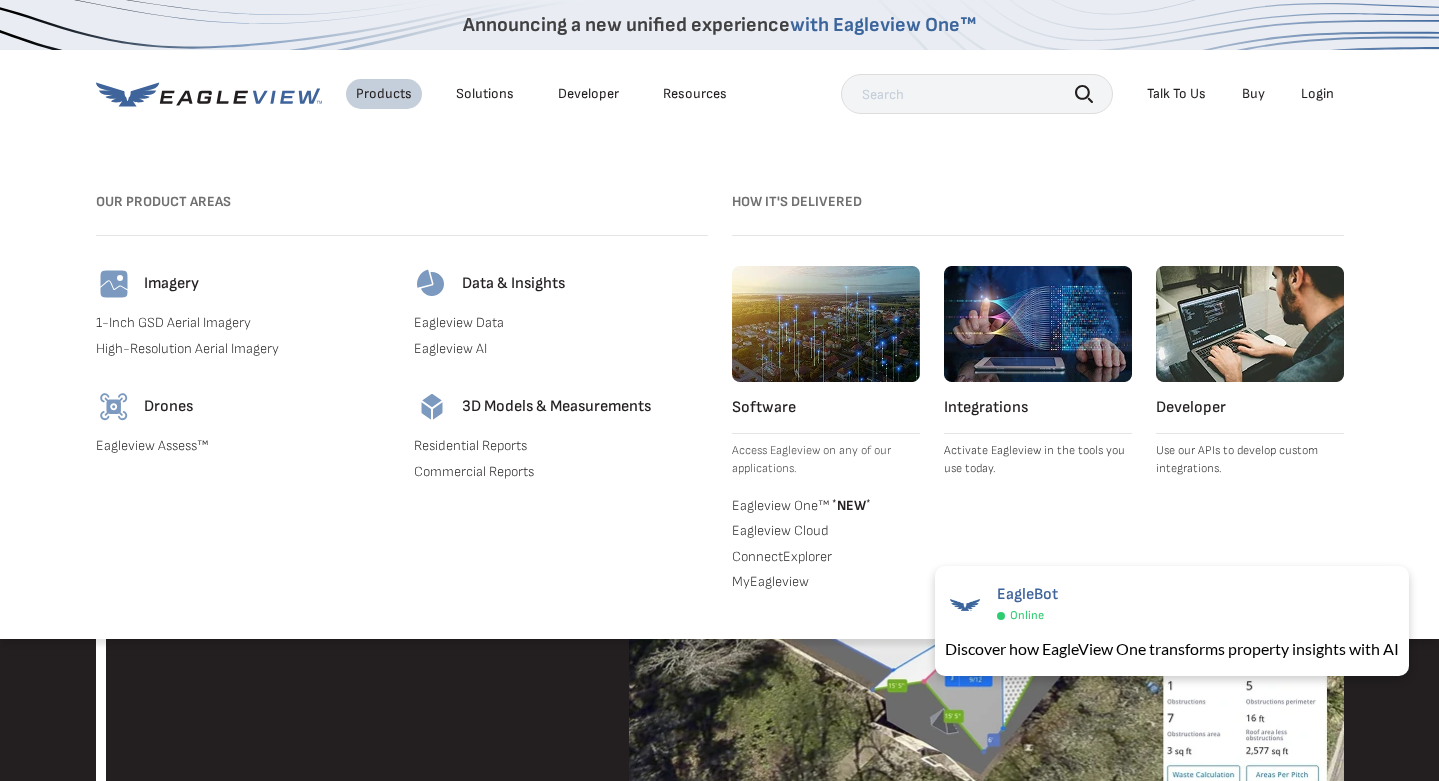 click on "High-Resolution Aerial Imagery" at bounding box center (243, 349) 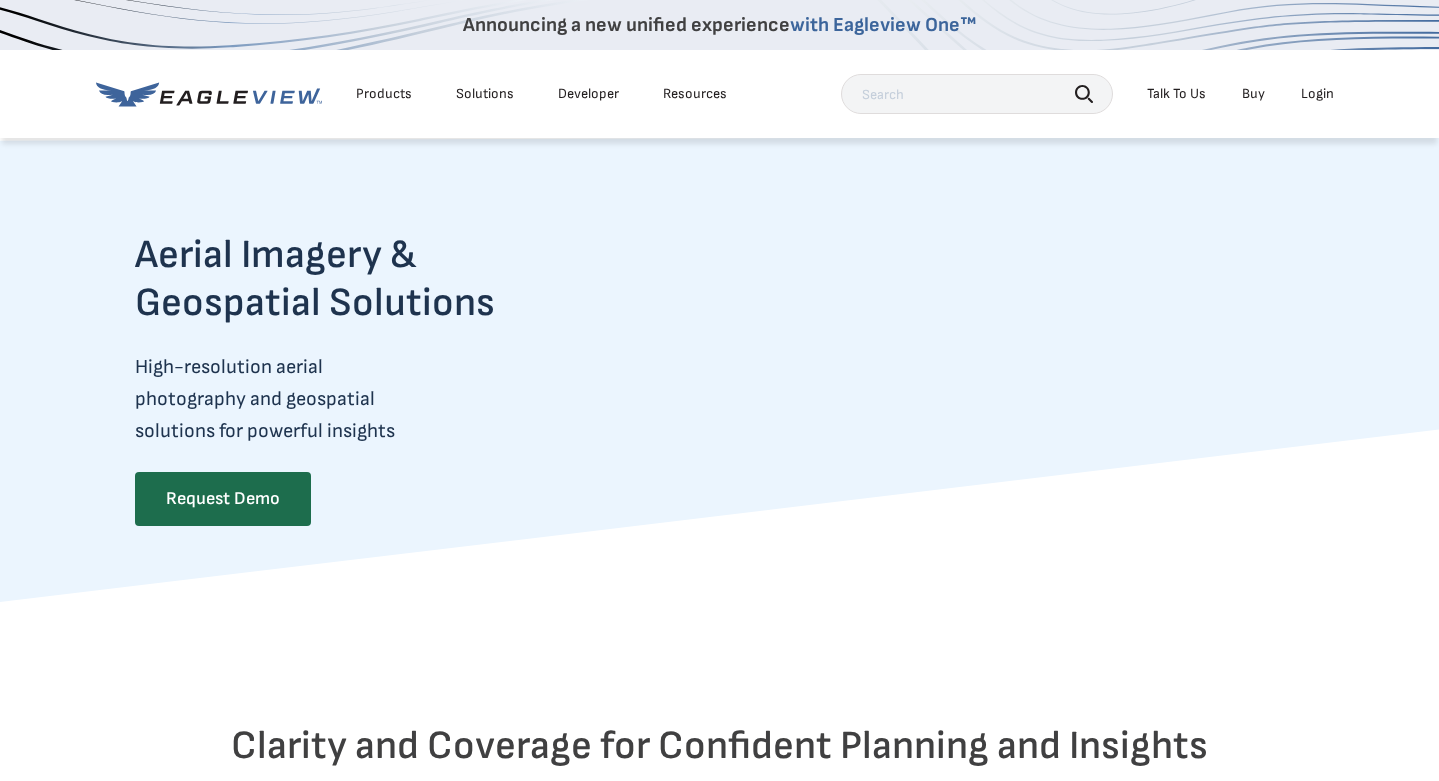 scroll, scrollTop: 0, scrollLeft: 0, axis: both 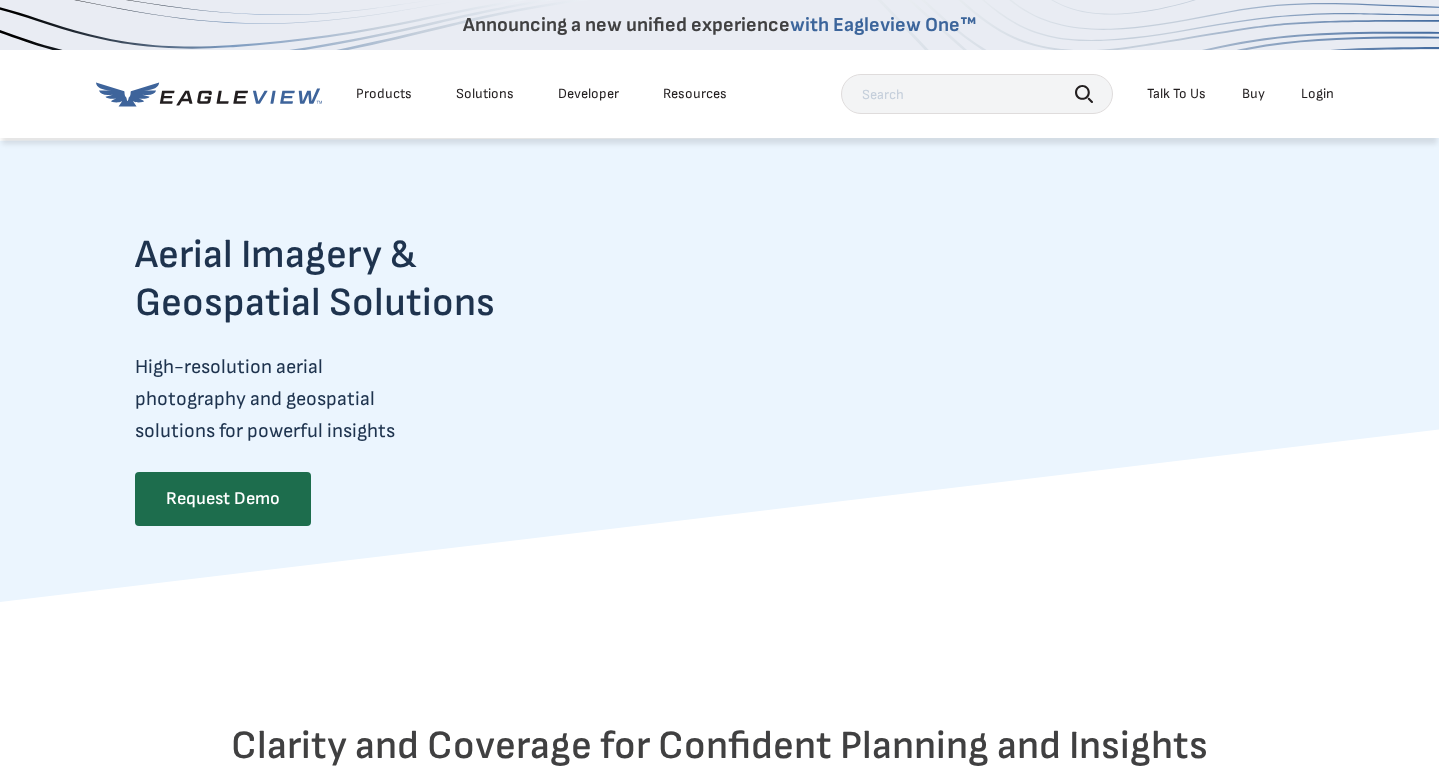 click on "Products" at bounding box center (384, 94) 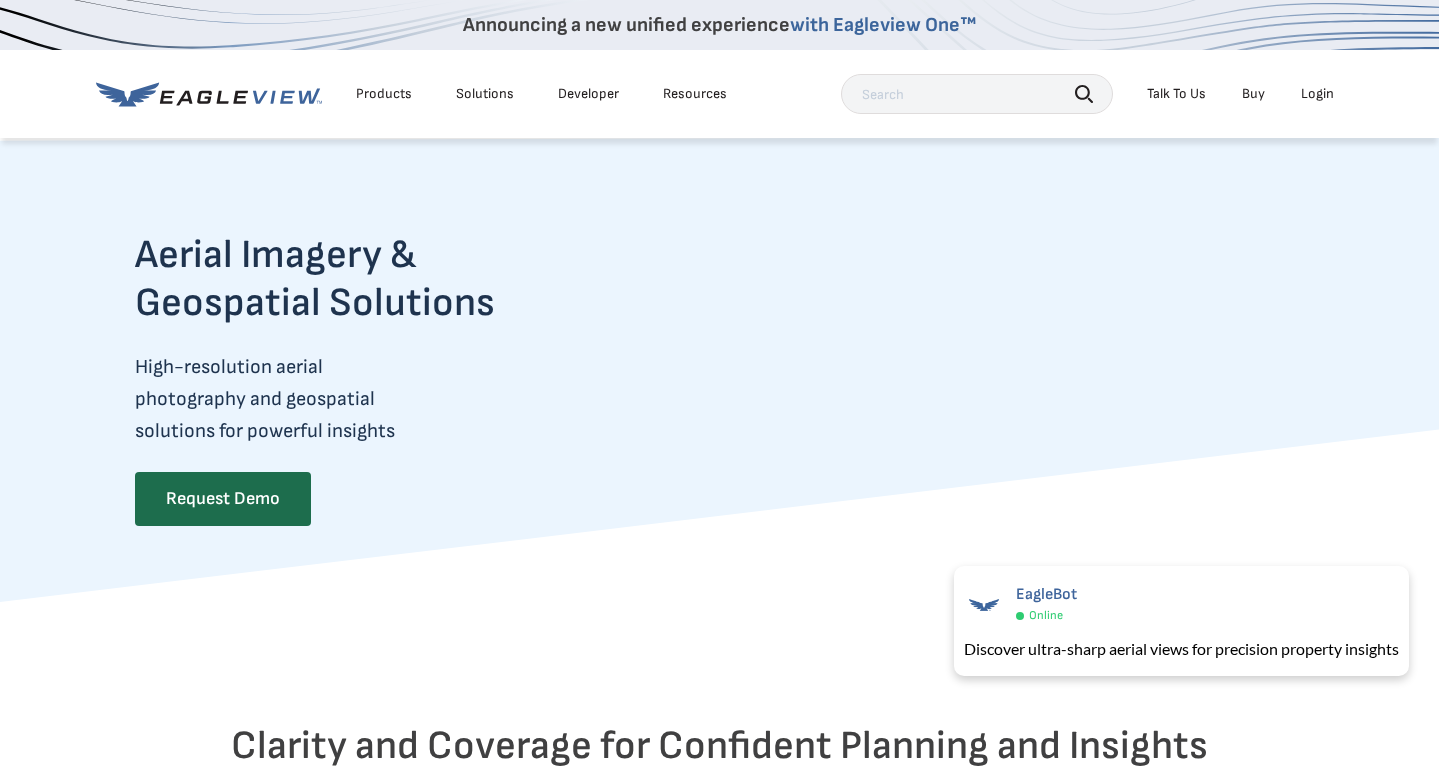 click on "Clarity and Coverage for Confident Planning and Insights
Access high-resolution georeferenced aerial imagery when and where you need it.
Unmatched Clarity
Clear imagery captured at 1-3” ground  sample distance
360-Degree Views
Top-down (orthogonal) and oblique (side- angled) imagery for 360 degree visibility
Extensive Coverage
Coverage for 94% of the North American  population" at bounding box center (720, 932) 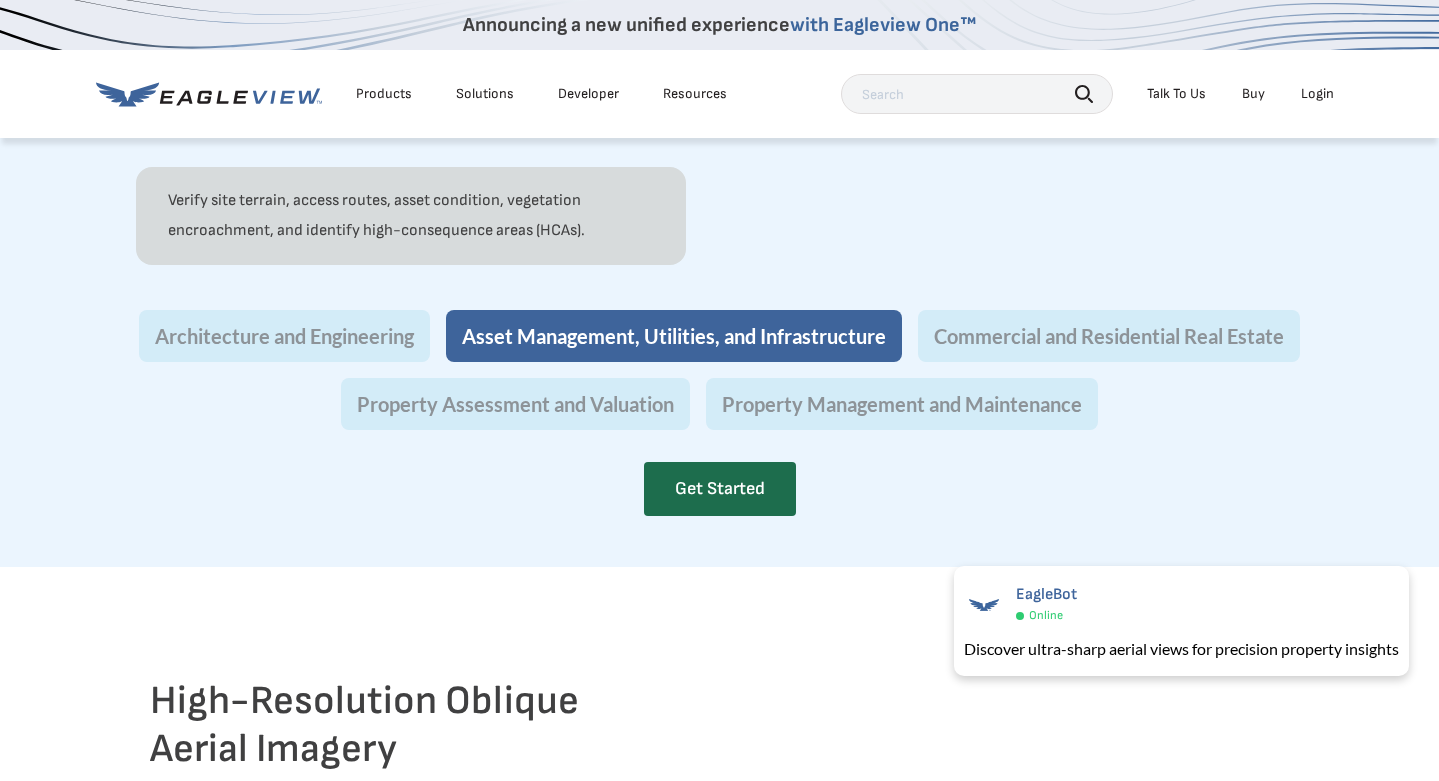 scroll, scrollTop: 1895, scrollLeft: 0, axis: vertical 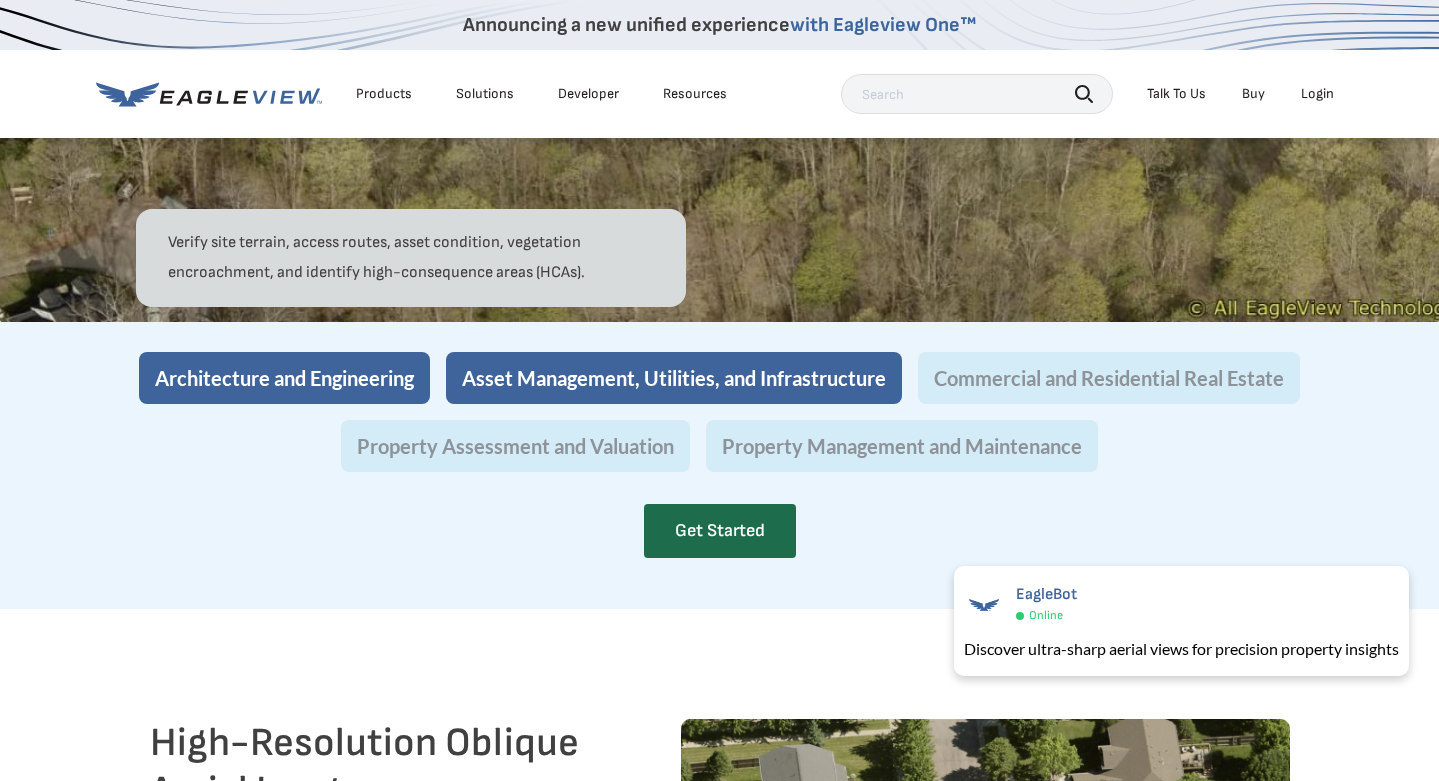 click on "Architecture and Engineering" at bounding box center (284, 378) 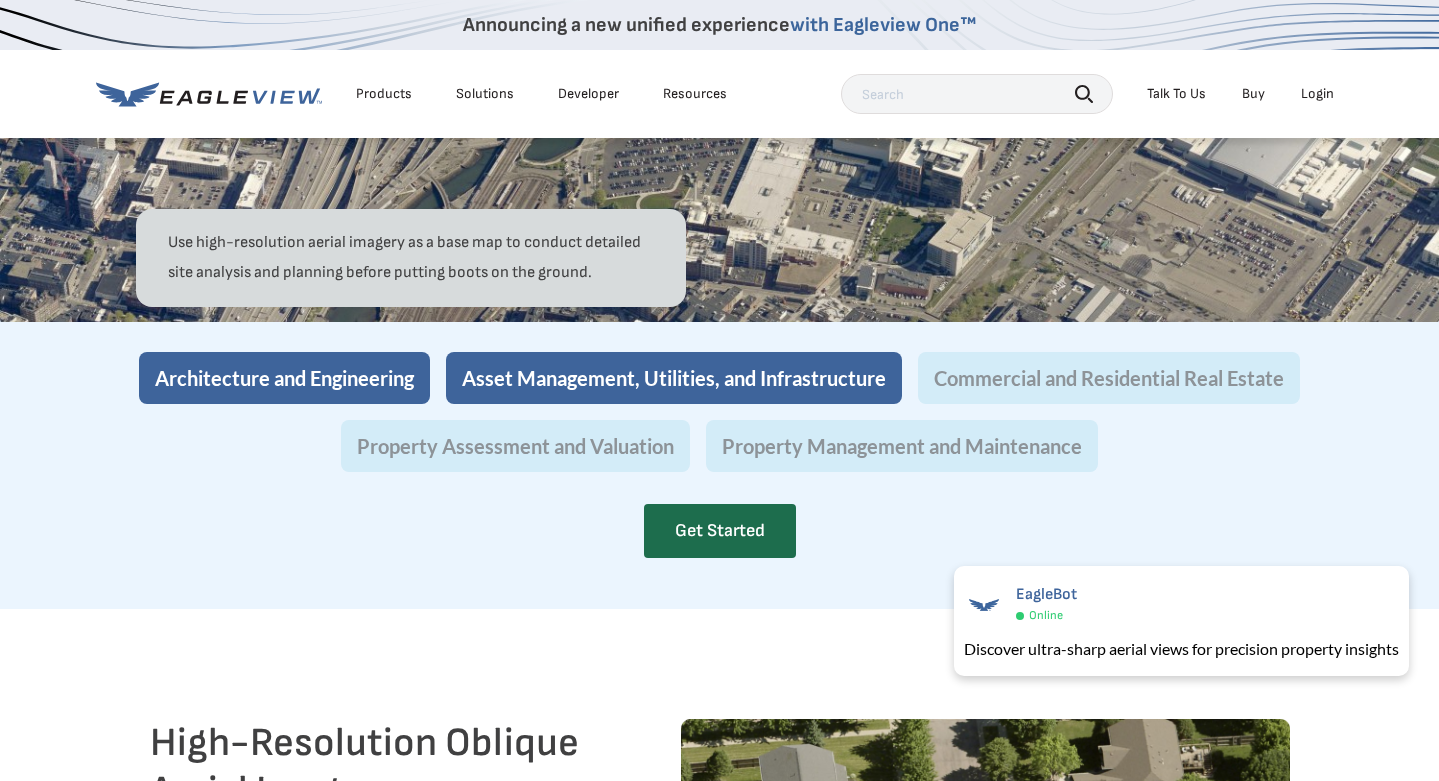 click on "Asset Management, Utilities, and Infrastructure" at bounding box center (674, 378) 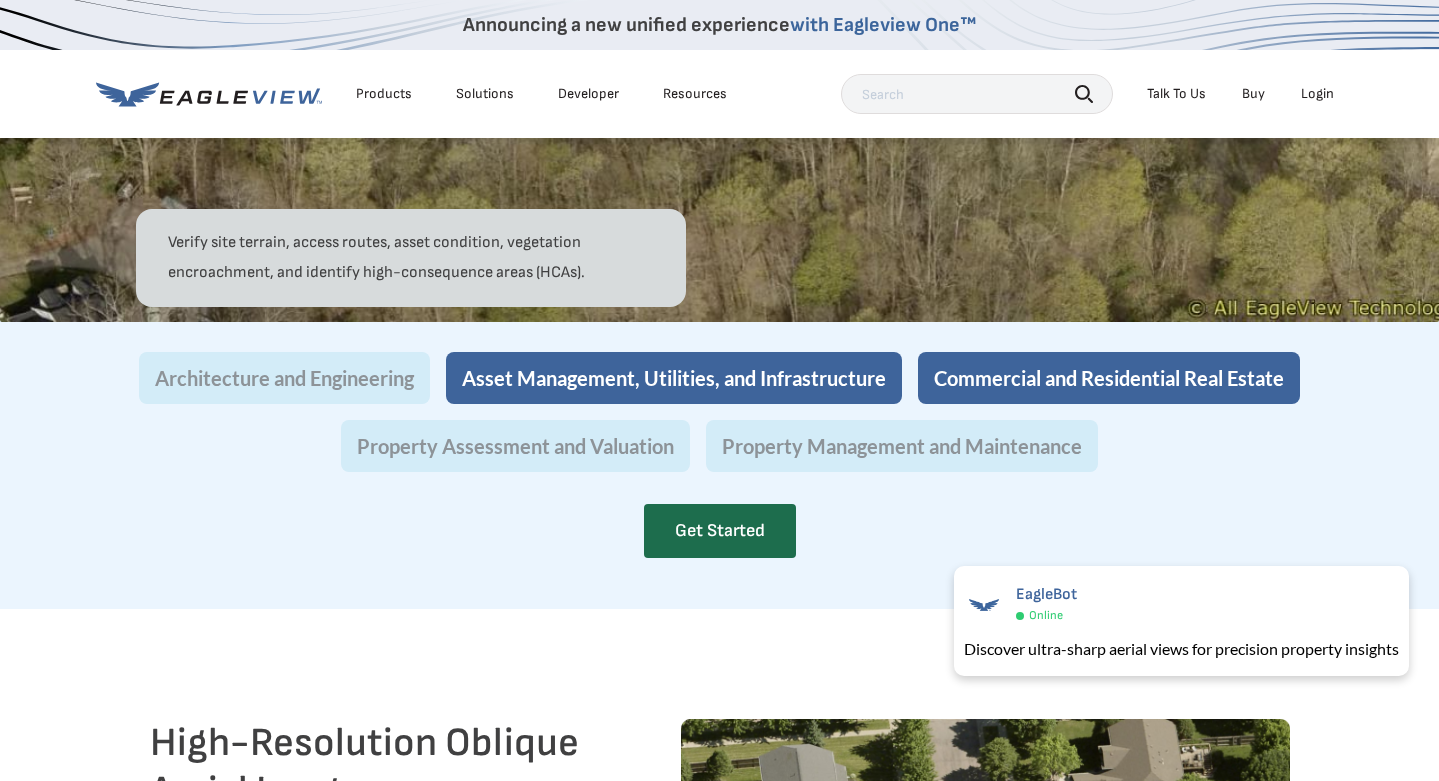 click on "Commercial and Residential Real Estate" at bounding box center [1109, 378] 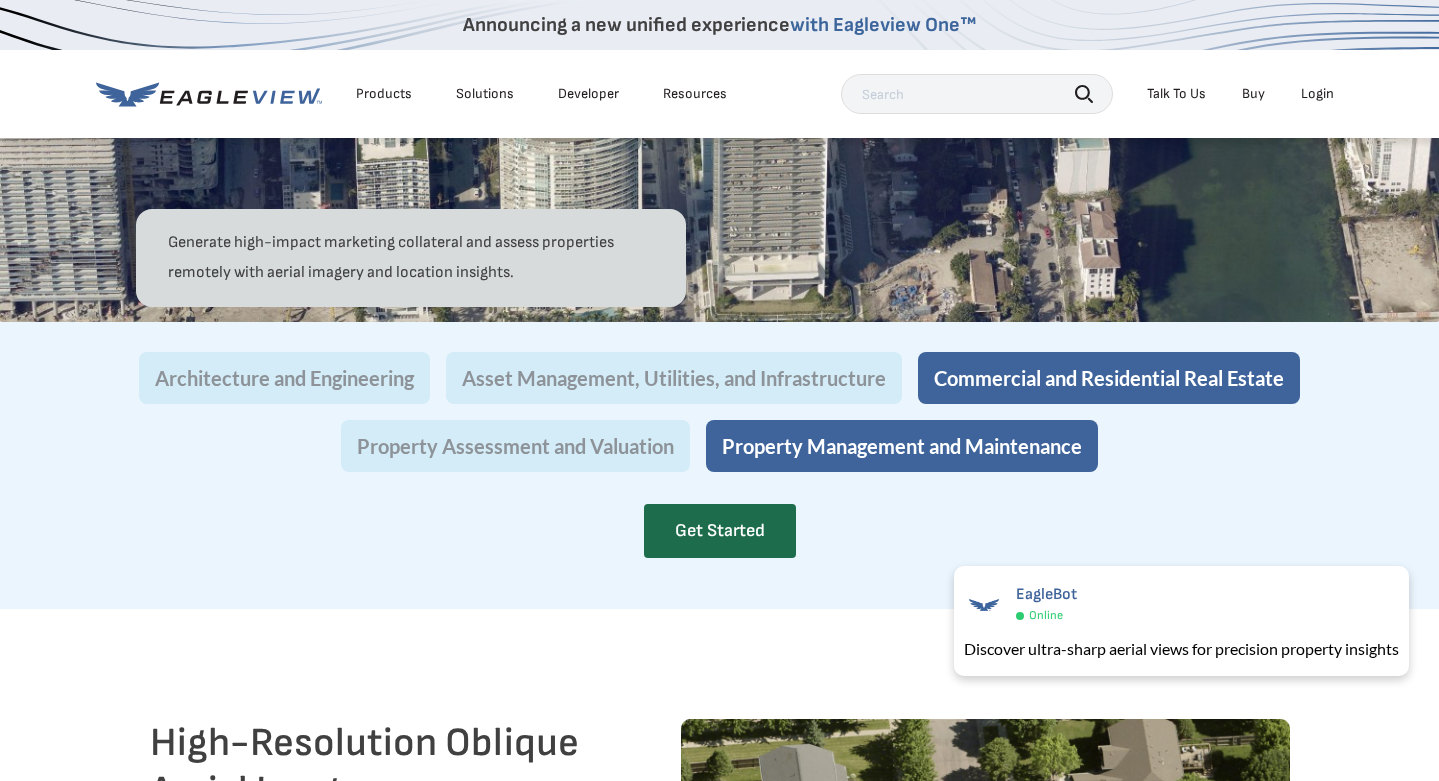 click on "Property Management and Maintenance" at bounding box center [902, 446] 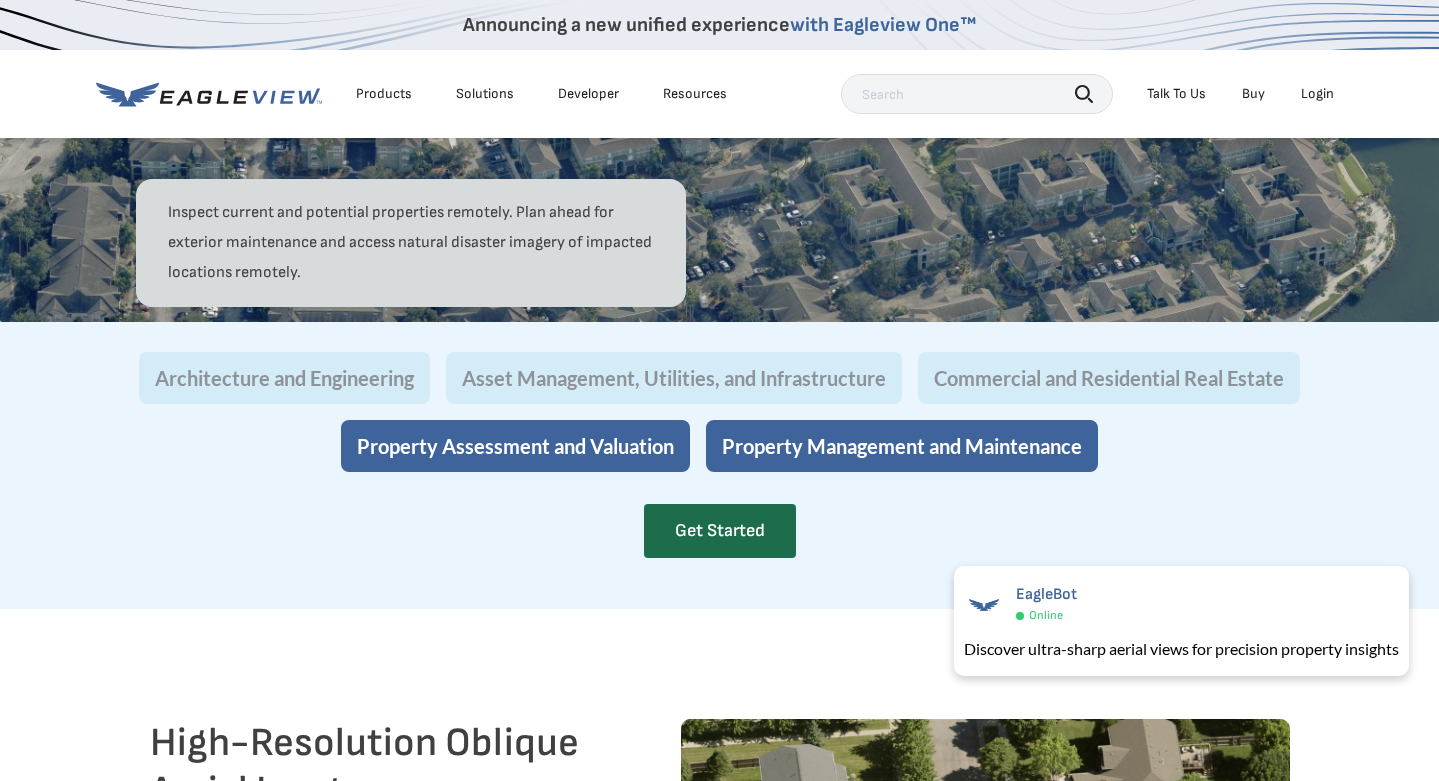 click on "Property Assessment and Valuation" at bounding box center [515, 446] 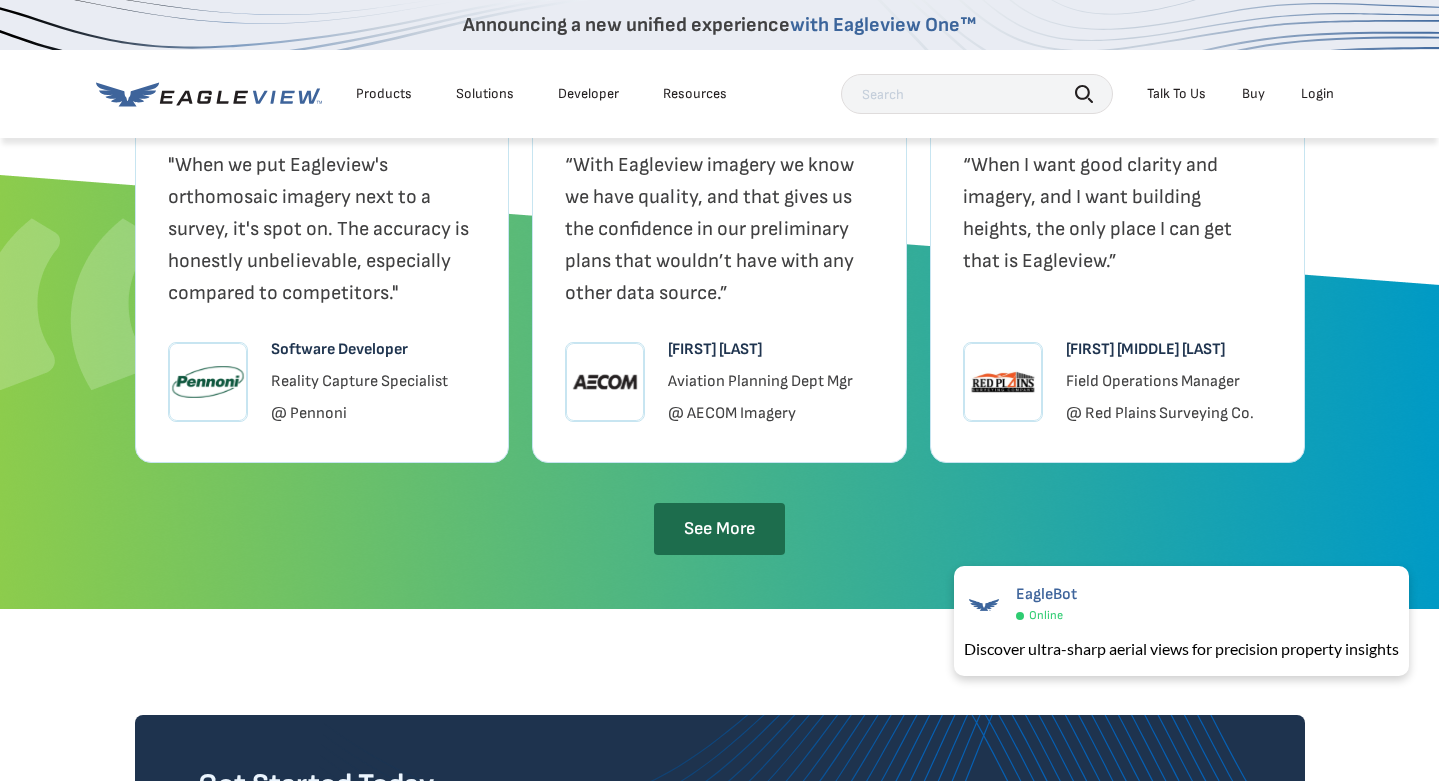 scroll, scrollTop: 4238, scrollLeft: 0, axis: vertical 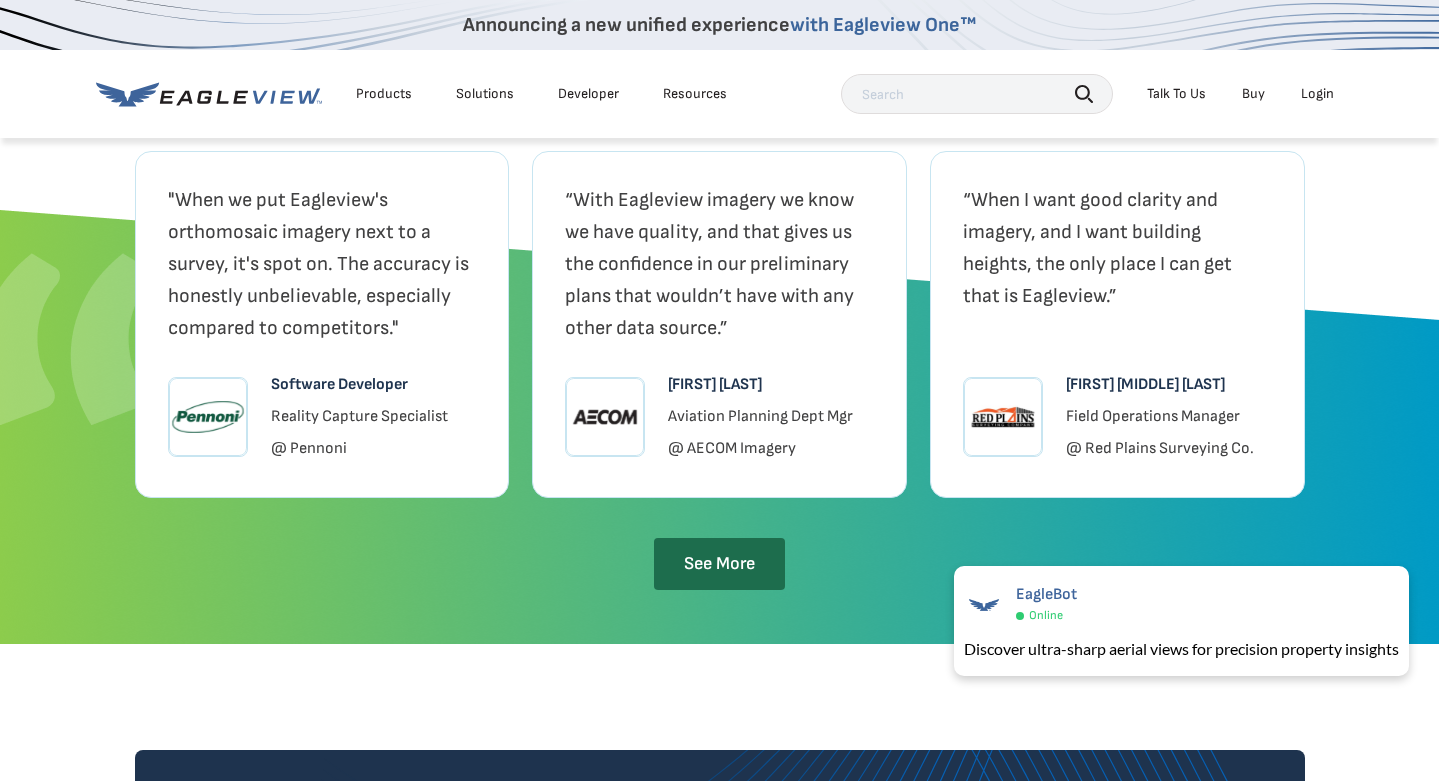 click on "Software Developer" at bounding box center (359, 385) 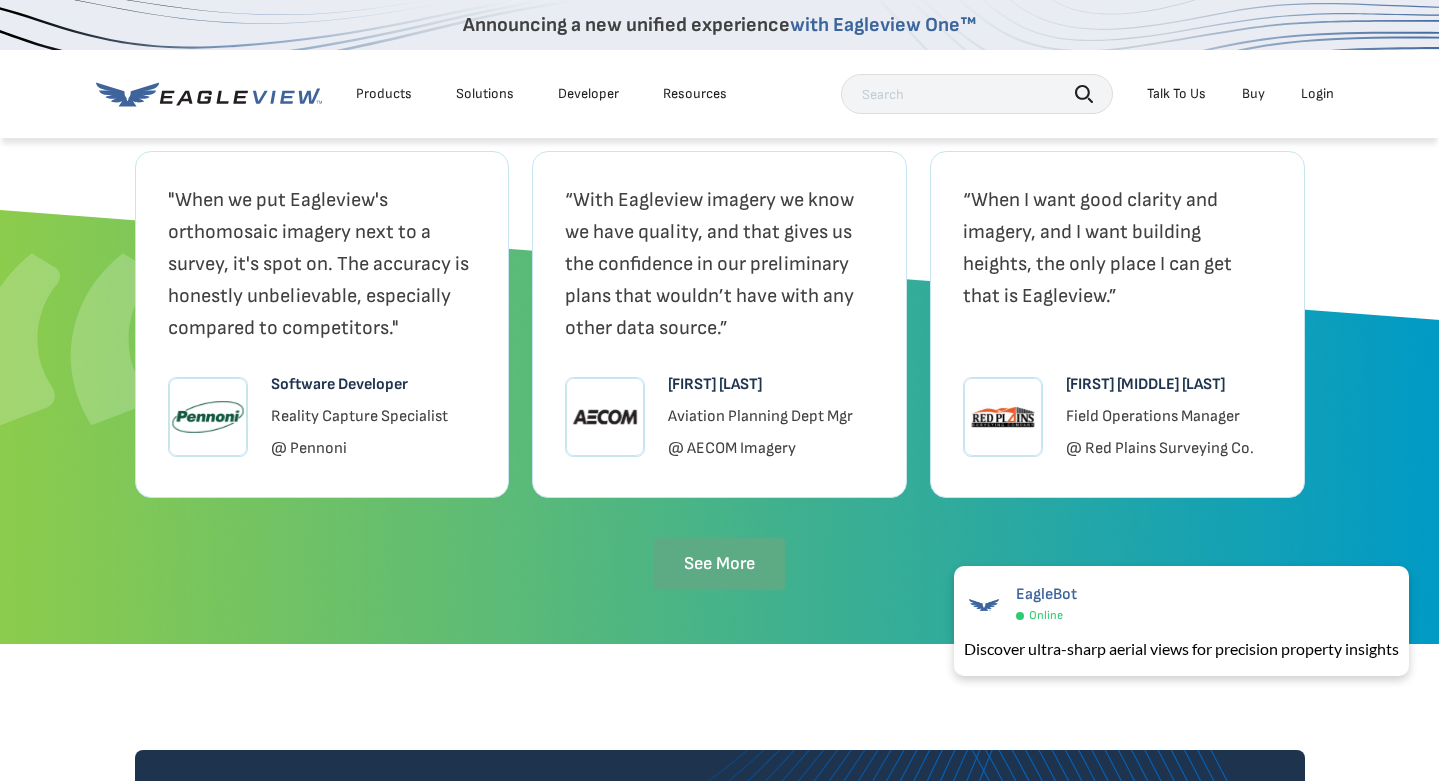 click on "See More" at bounding box center [719, 564] 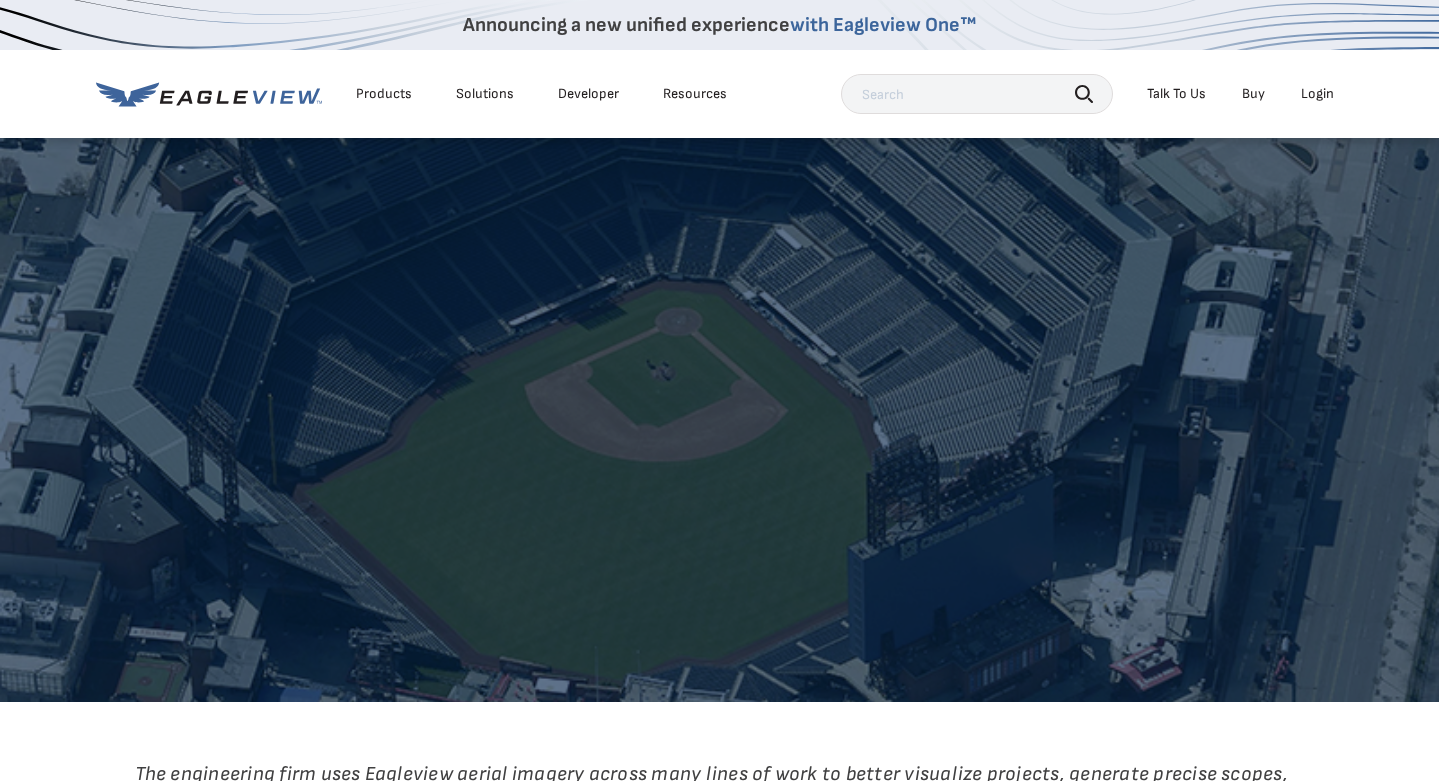 scroll, scrollTop: 0, scrollLeft: 0, axis: both 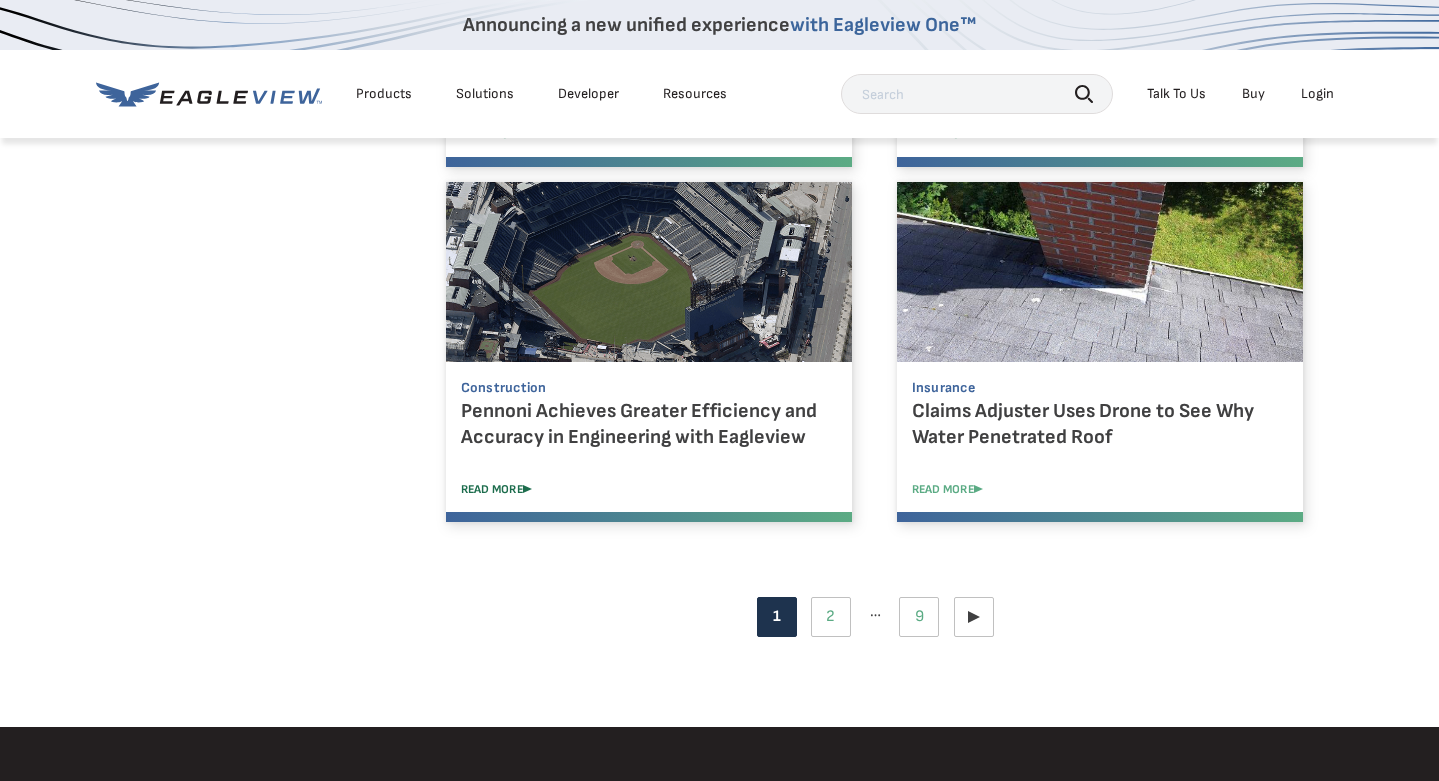 click on "READ MORE" at bounding box center [664, 489] 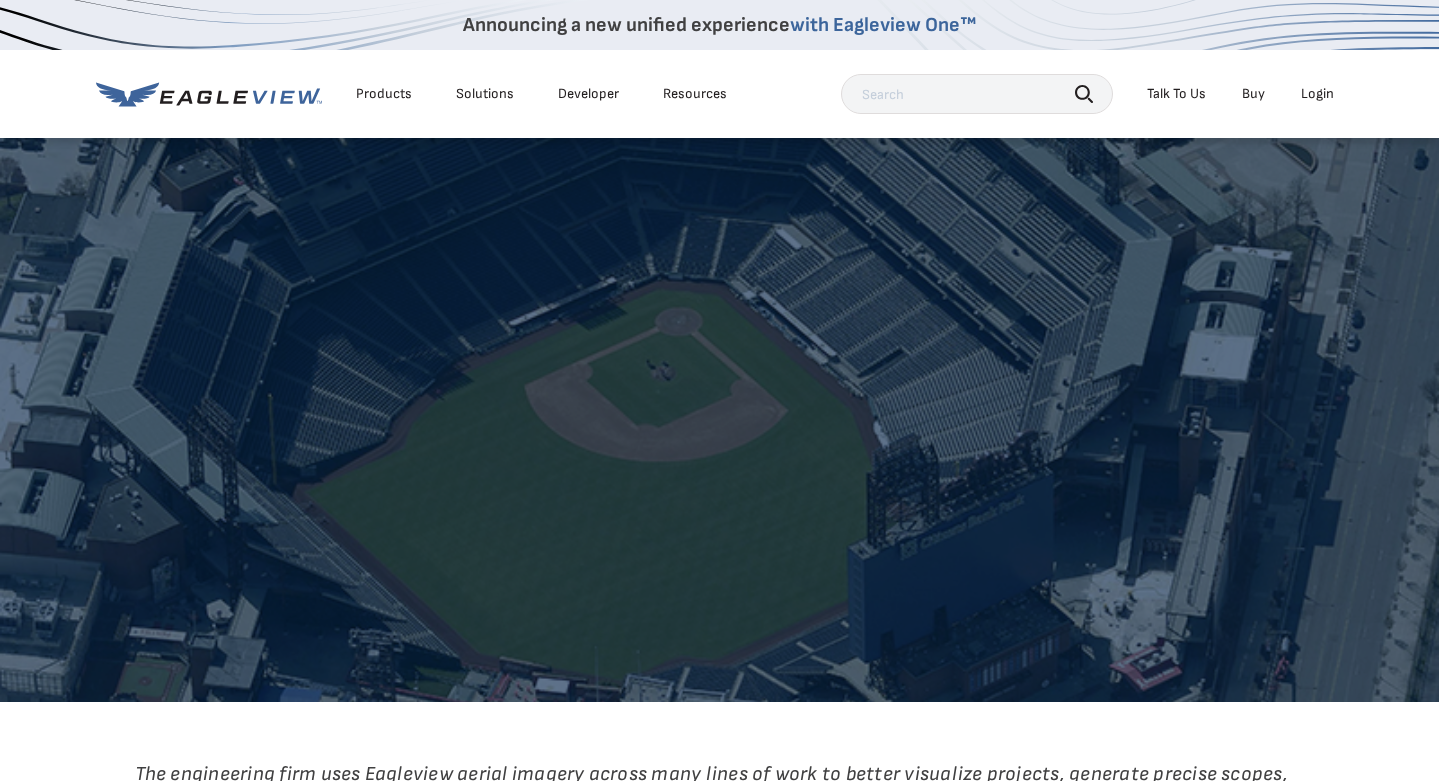 scroll, scrollTop: 0, scrollLeft: 0, axis: both 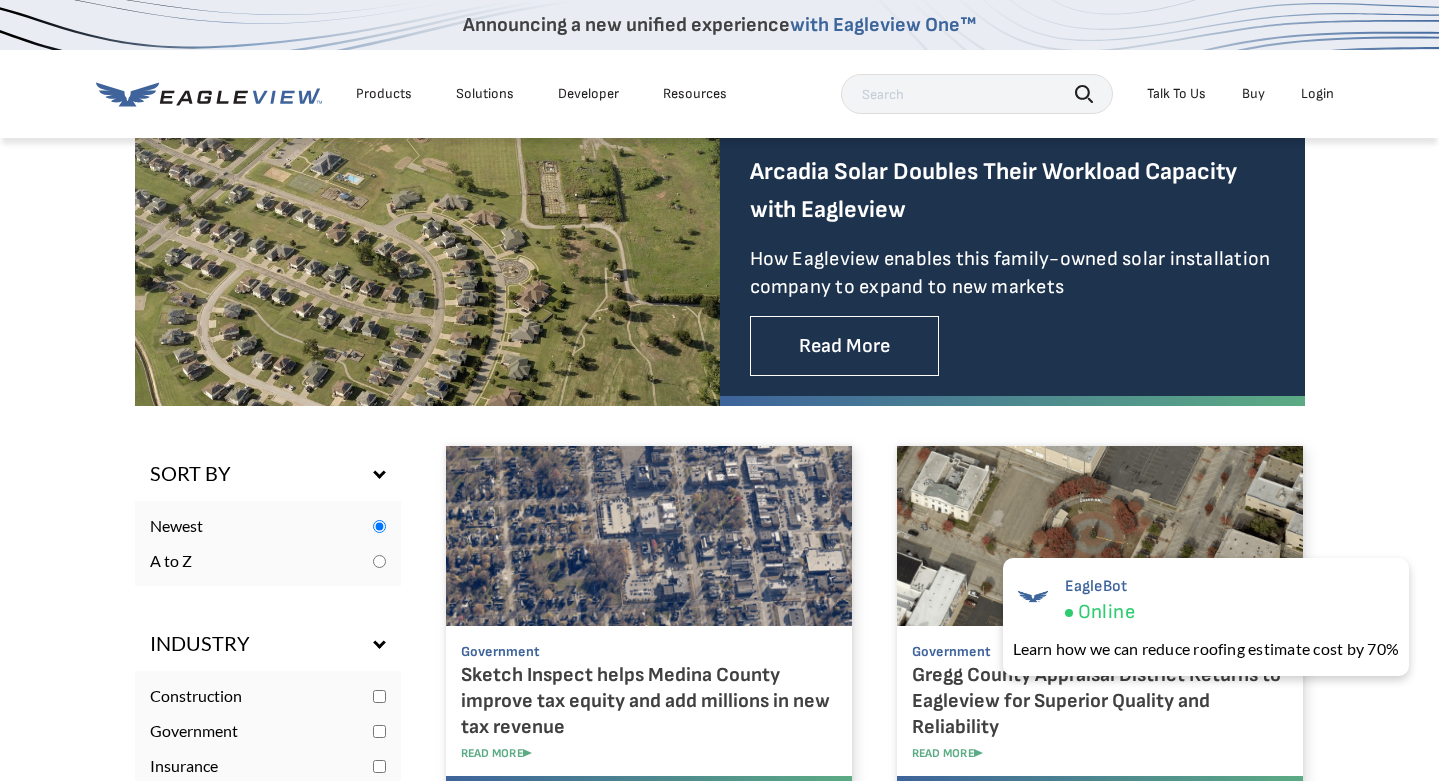 click at bounding box center [379, 696] 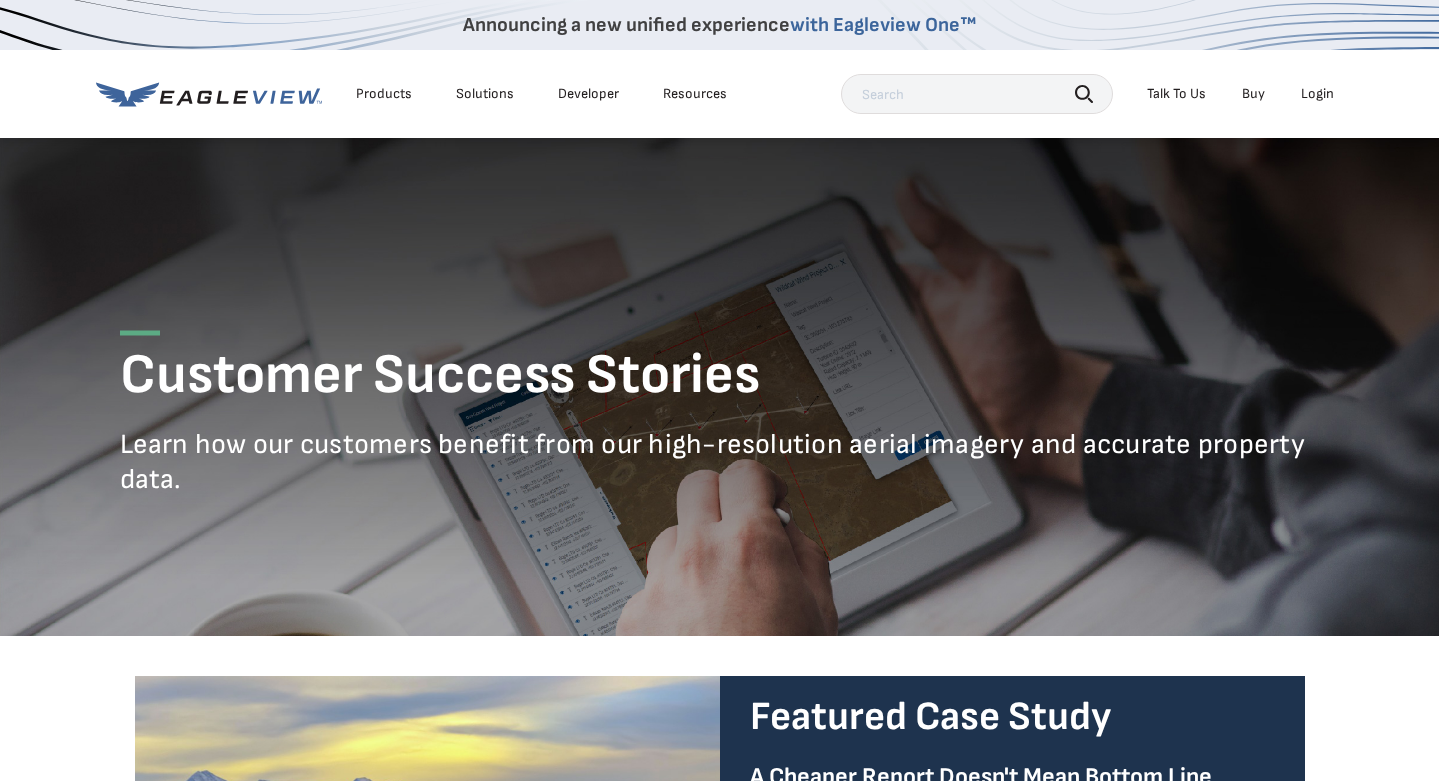 scroll, scrollTop: 0, scrollLeft: 0, axis: both 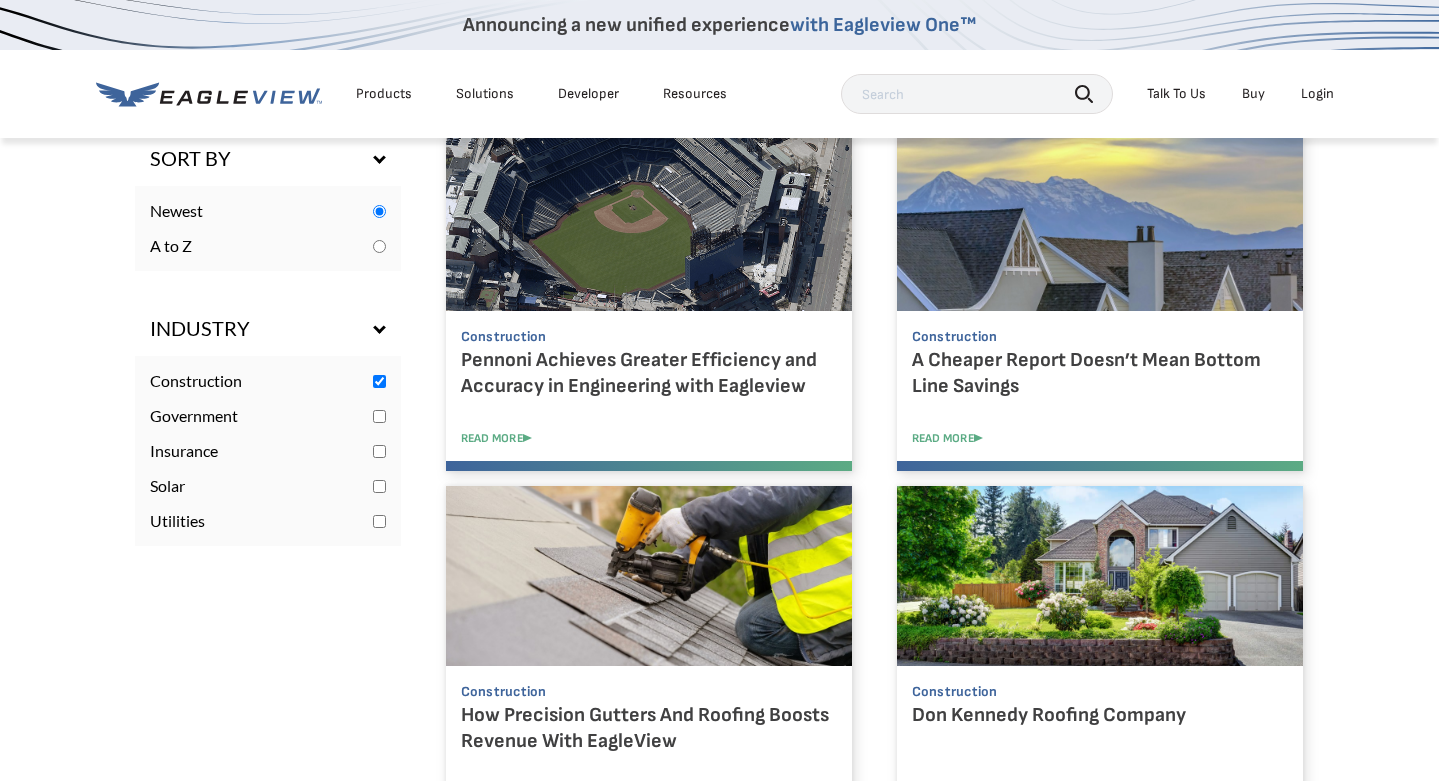 click at bounding box center (379, 381) 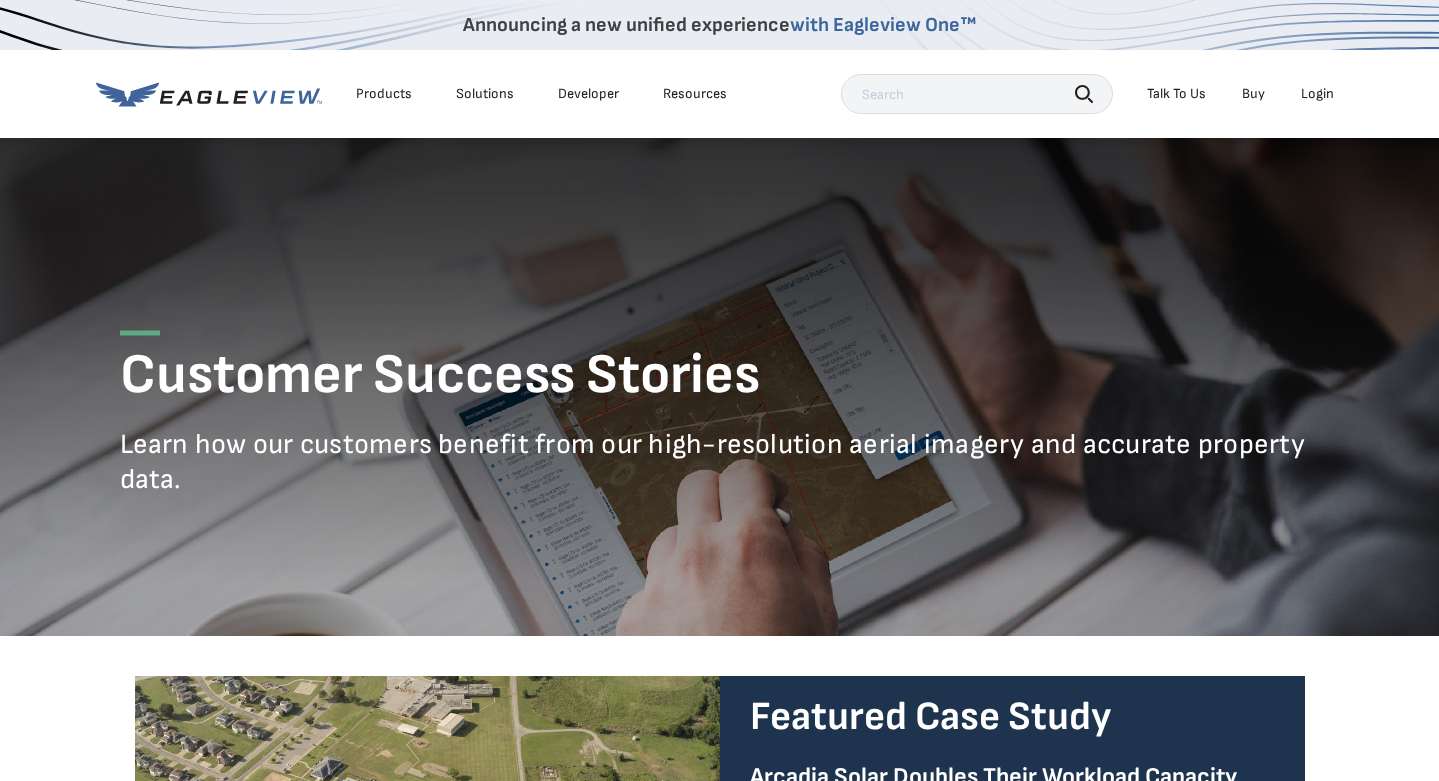 scroll, scrollTop: 0, scrollLeft: 0, axis: both 